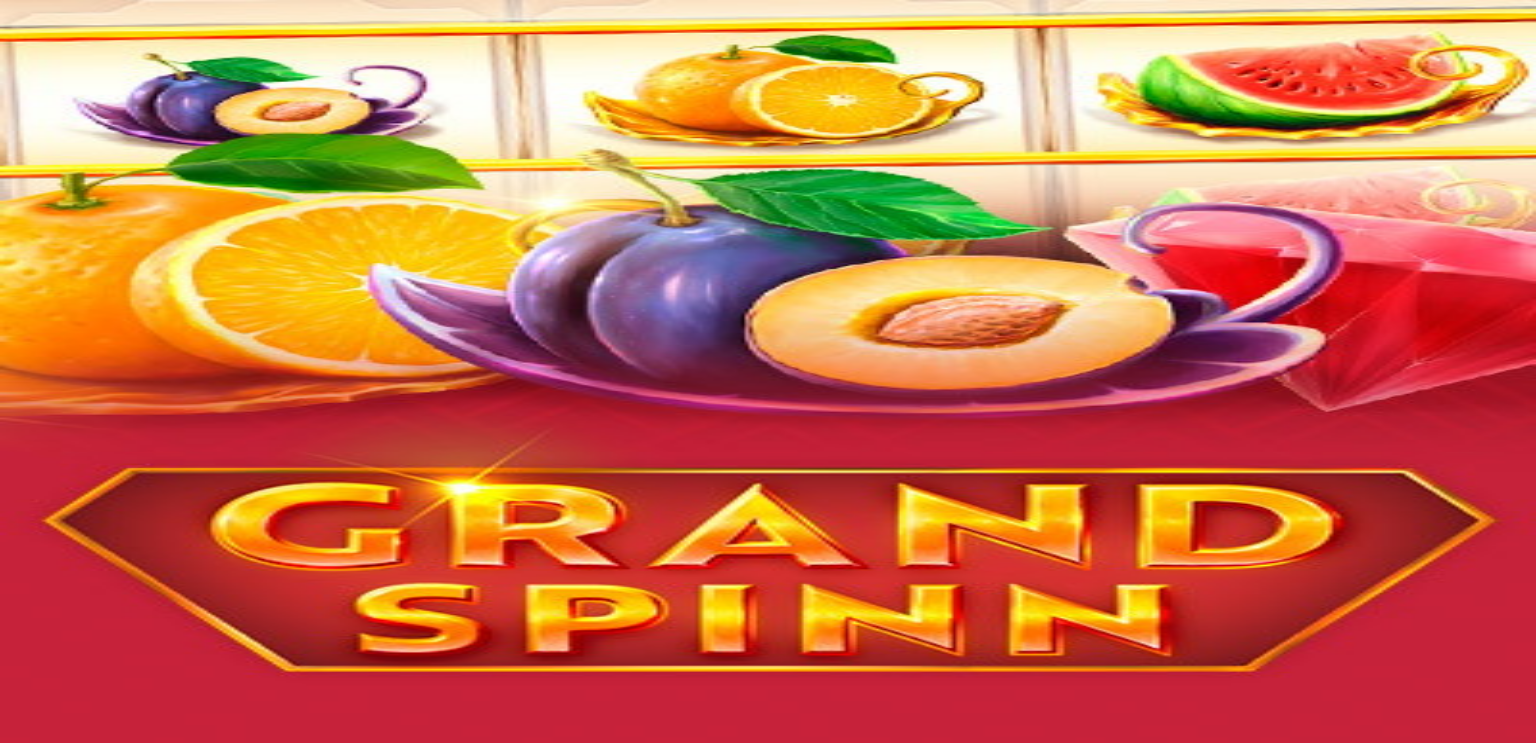 scroll, scrollTop: 0, scrollLeft: 0, axis: both 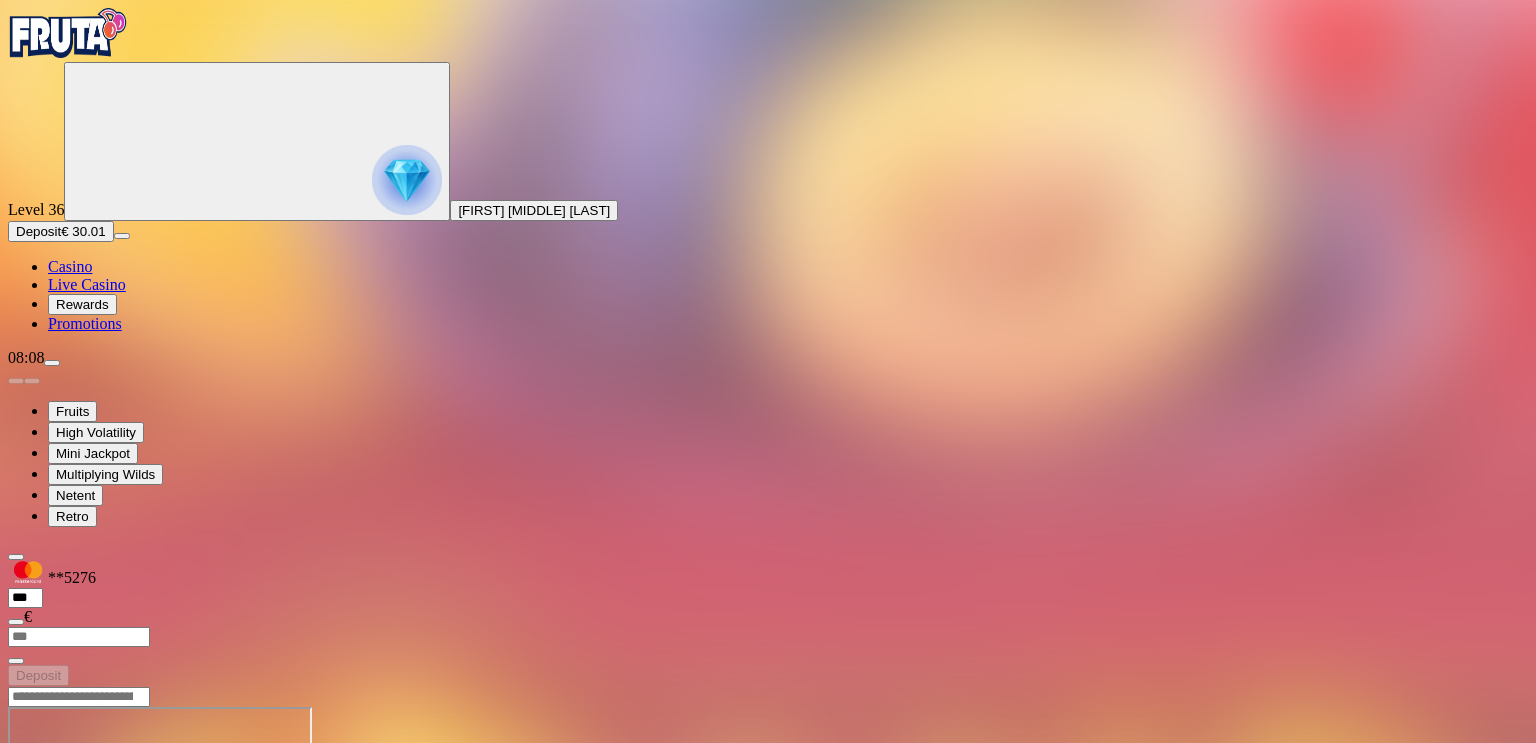 click on "Casino" at bounding box center (70, 266) 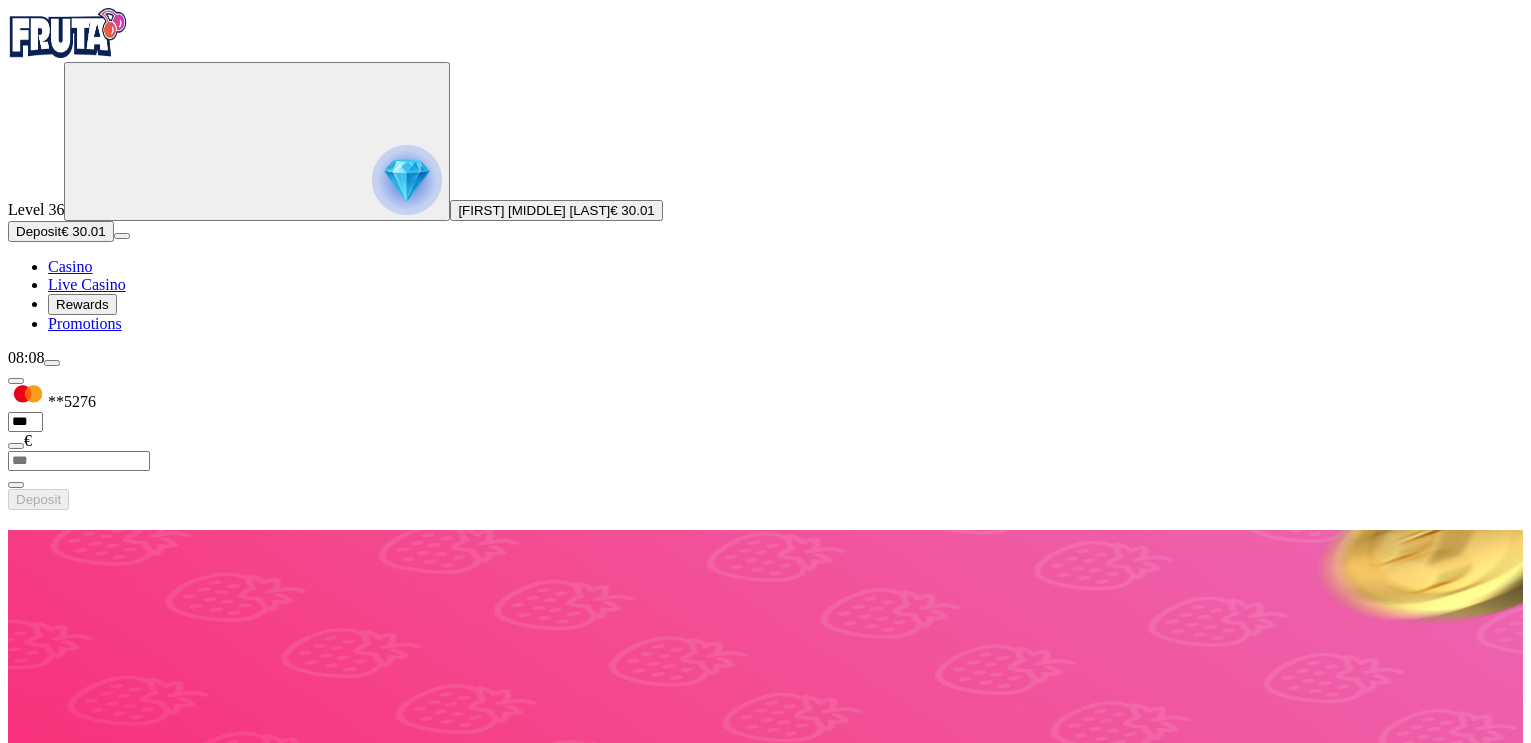 scroll, scrollTop: 112, scrollLeft: 0, axis: vertical 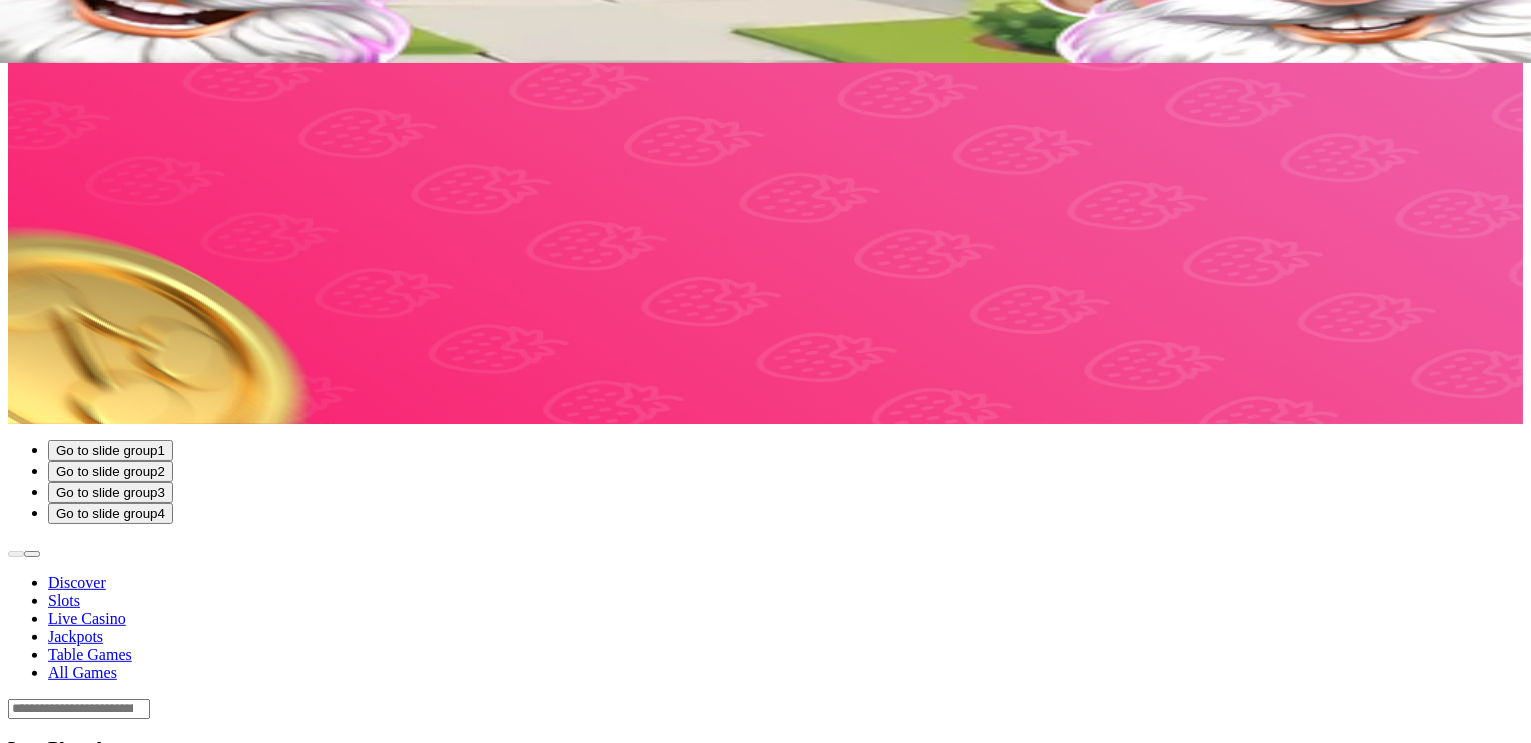 click on "Play Now" at bounding box center (80, 3124) 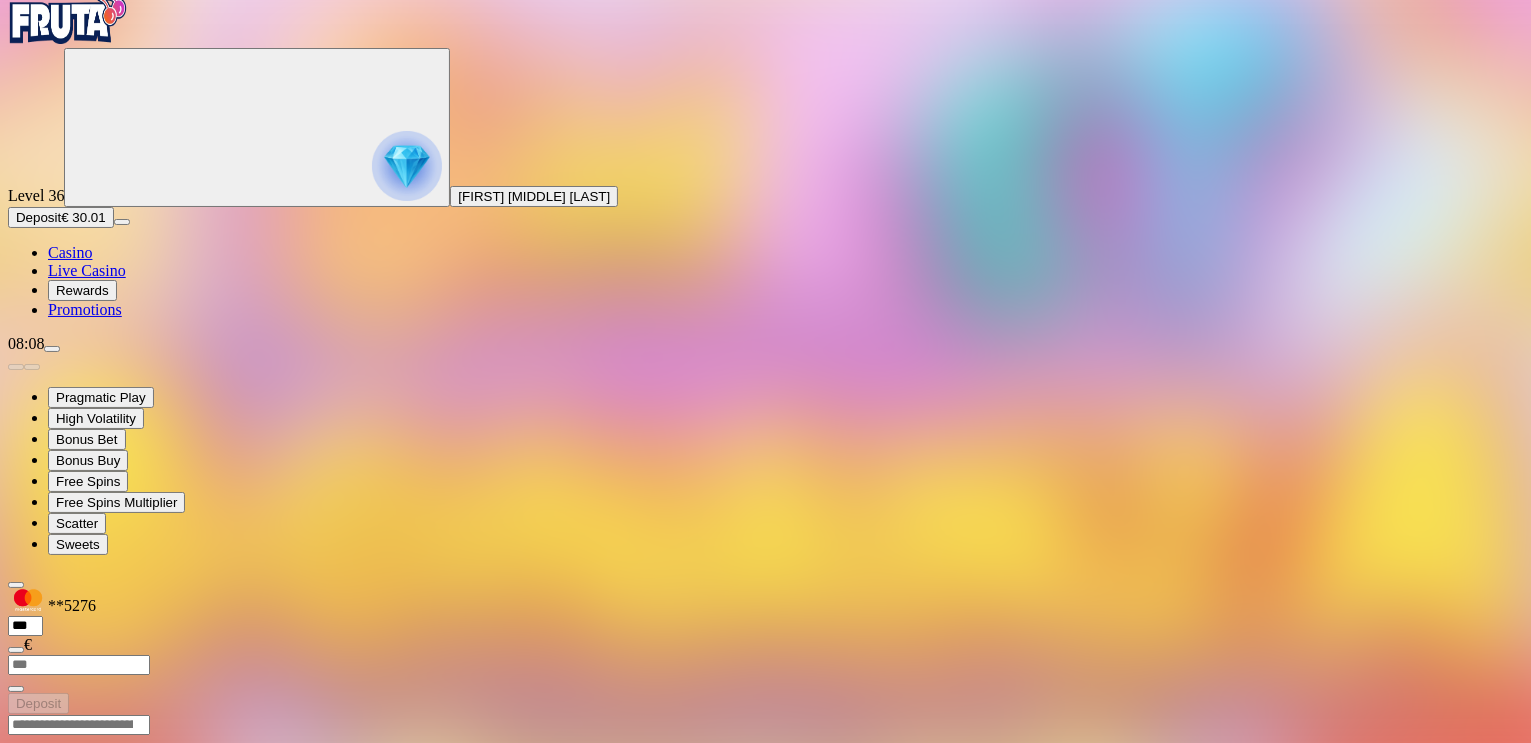 scroll, scrollTop: 0, scrollLeft: 0, axis: both 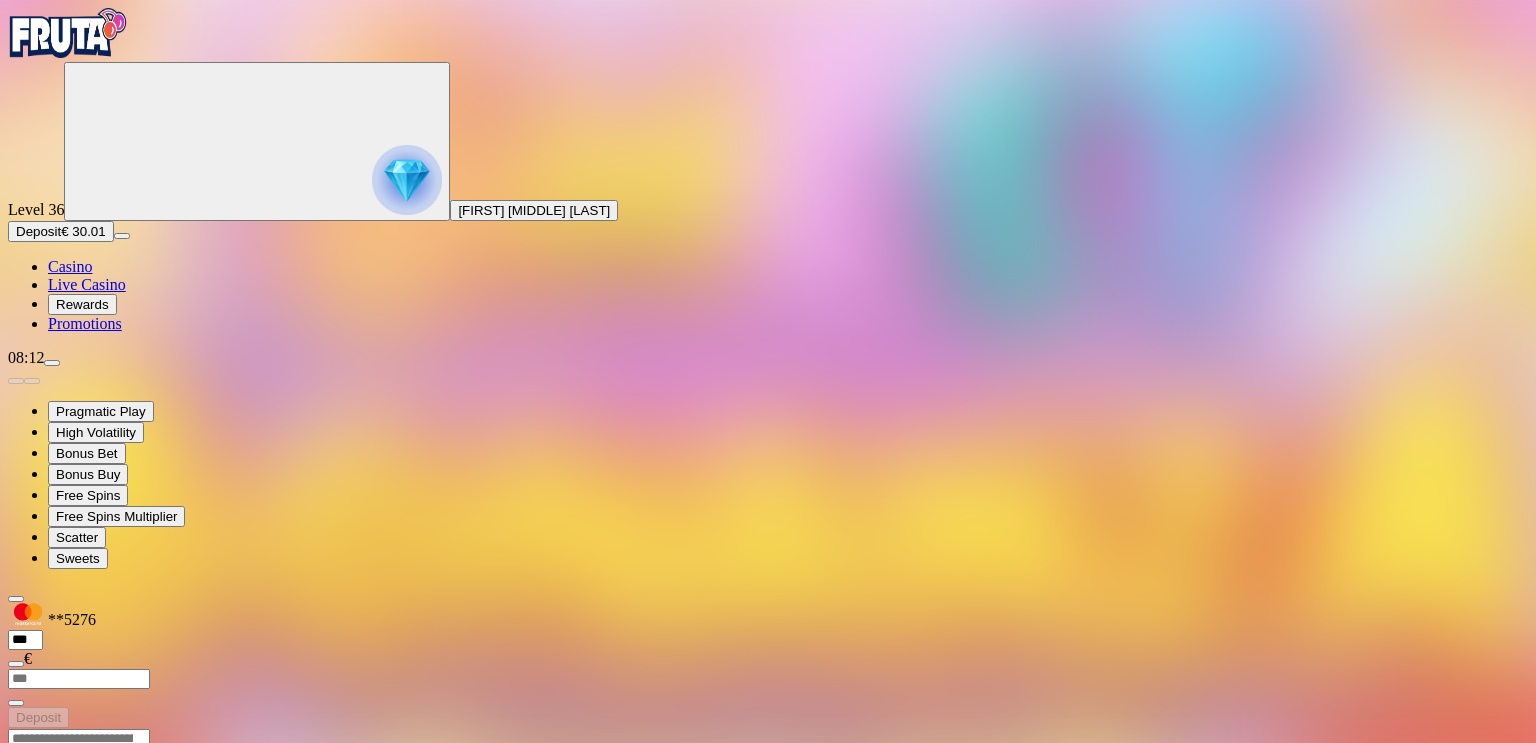 click at bounding box center (68, 33) 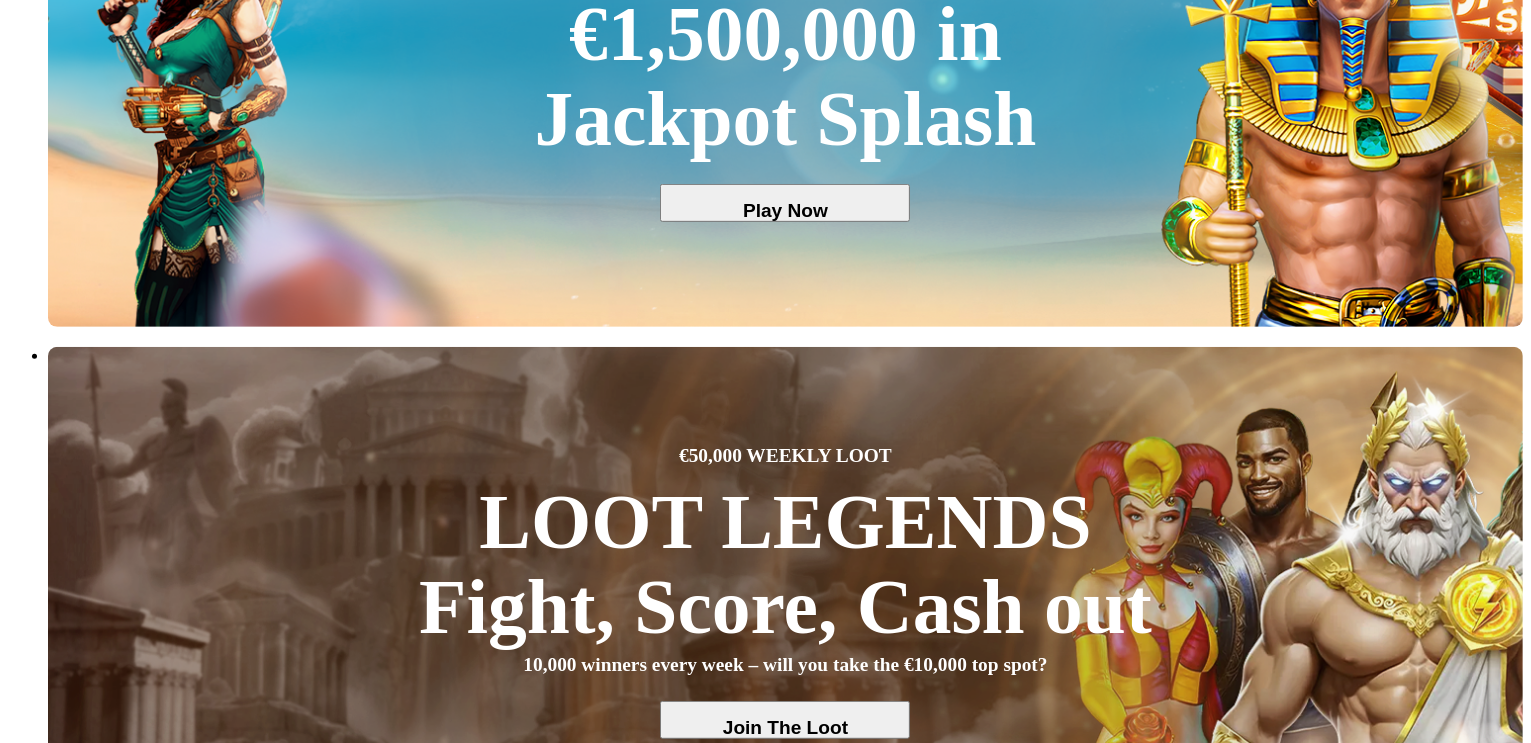 scroll, scrollTop: 920, scrollLeft: 0, axis: vertical 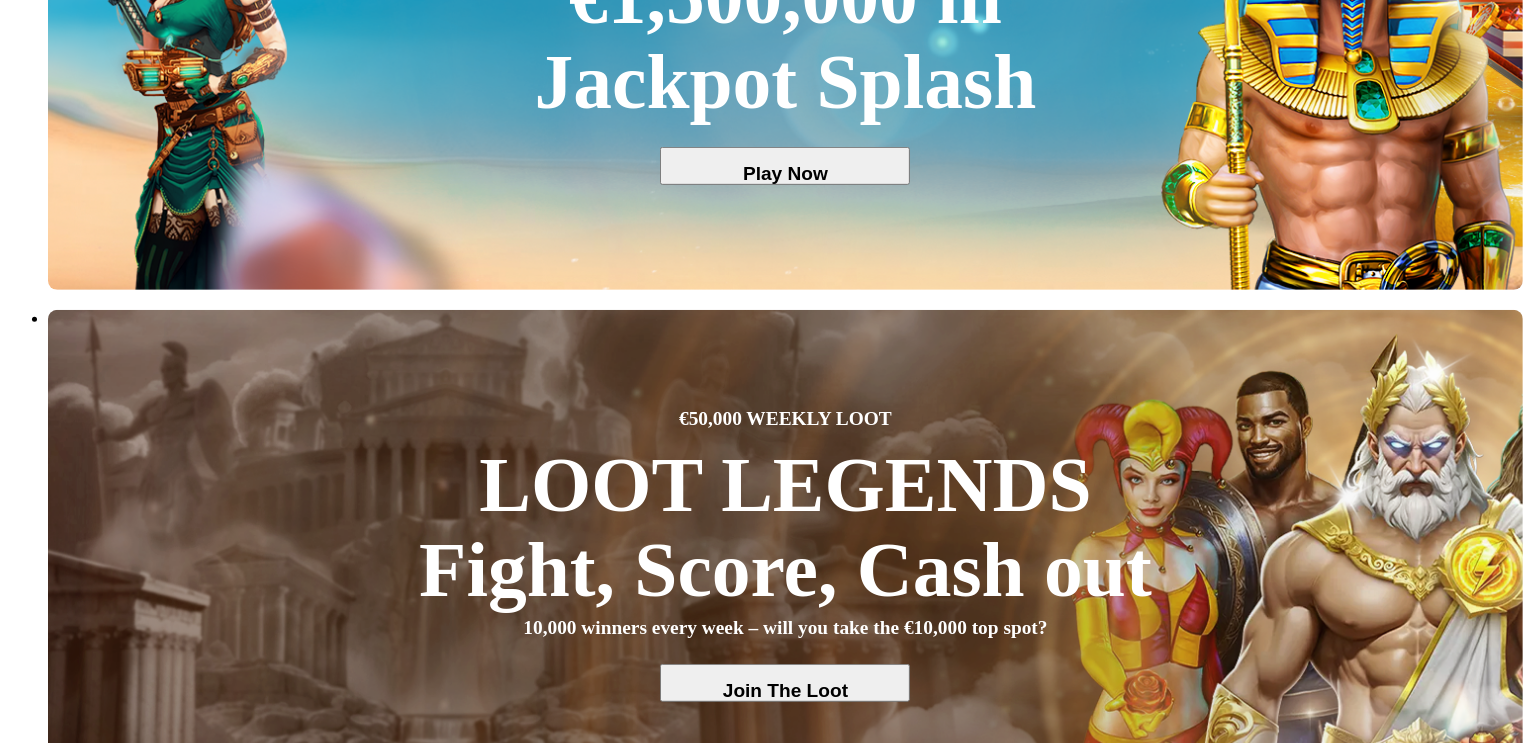 click on "Play Now" at bounding box center [80, 4735] 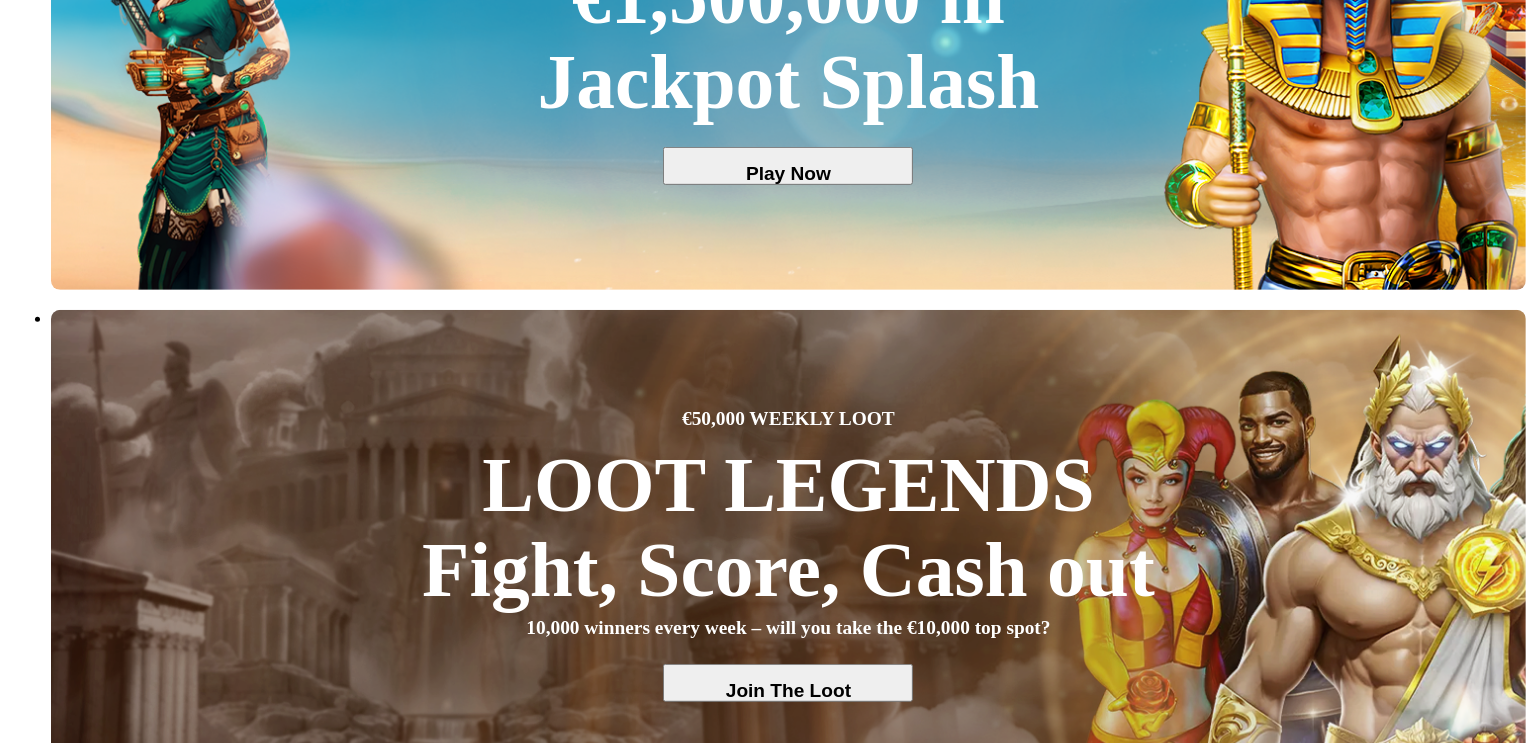 scroll, scrollTop: 0, scrollLeft: 0, axis: both 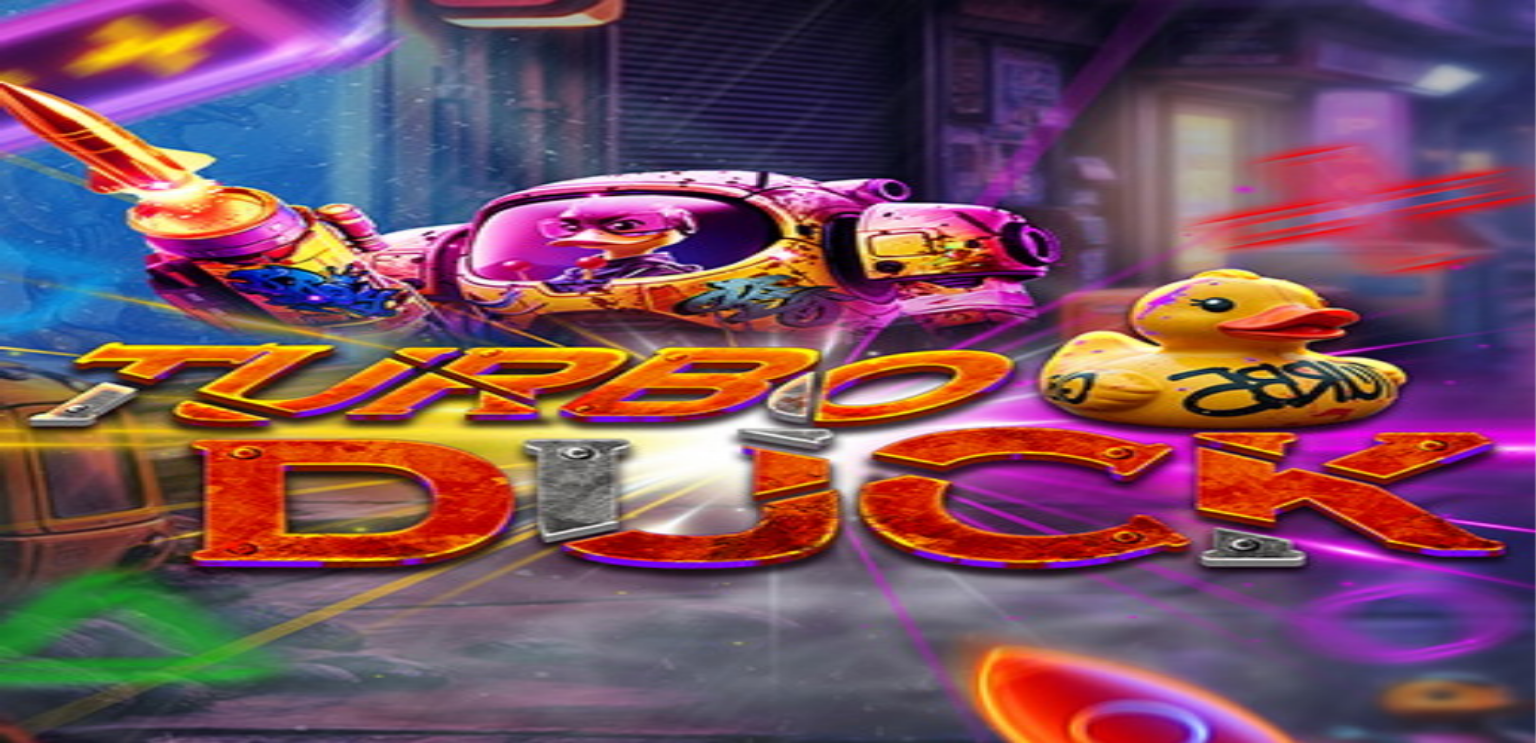 click at bounding box center [68, 33] 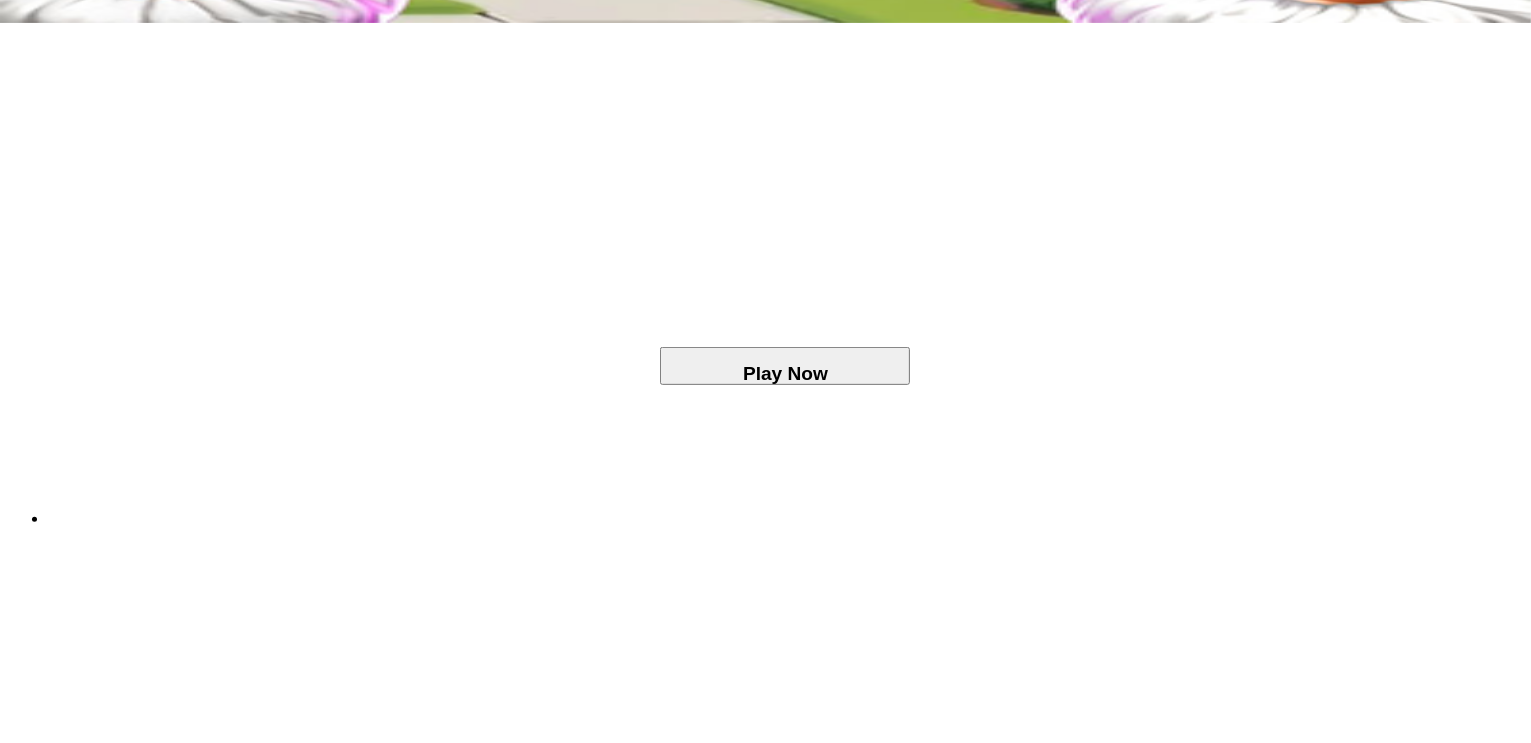 scroll, scrollTop: 960, scrollLeft: 0, axis: vertical 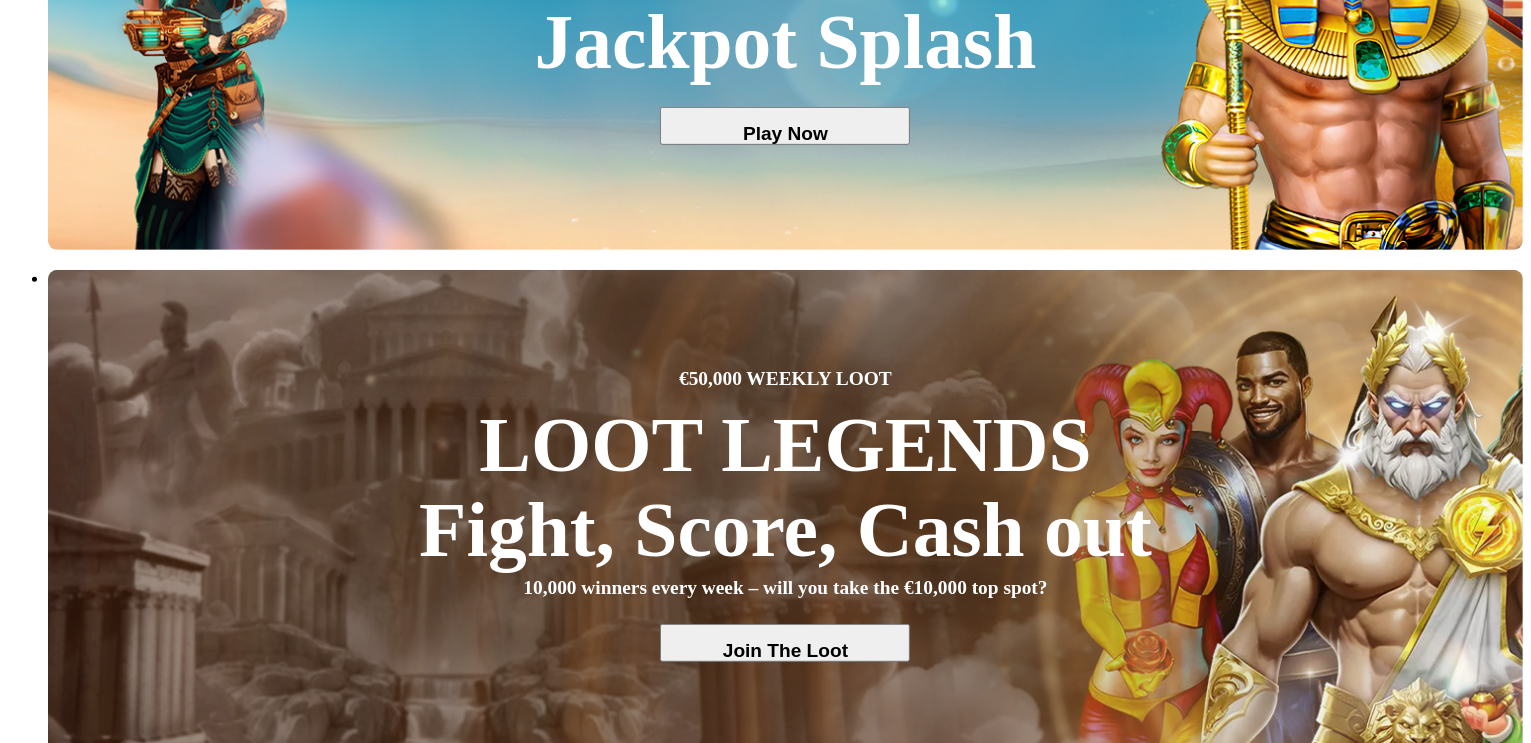 click at bounding box center [32, 4458] 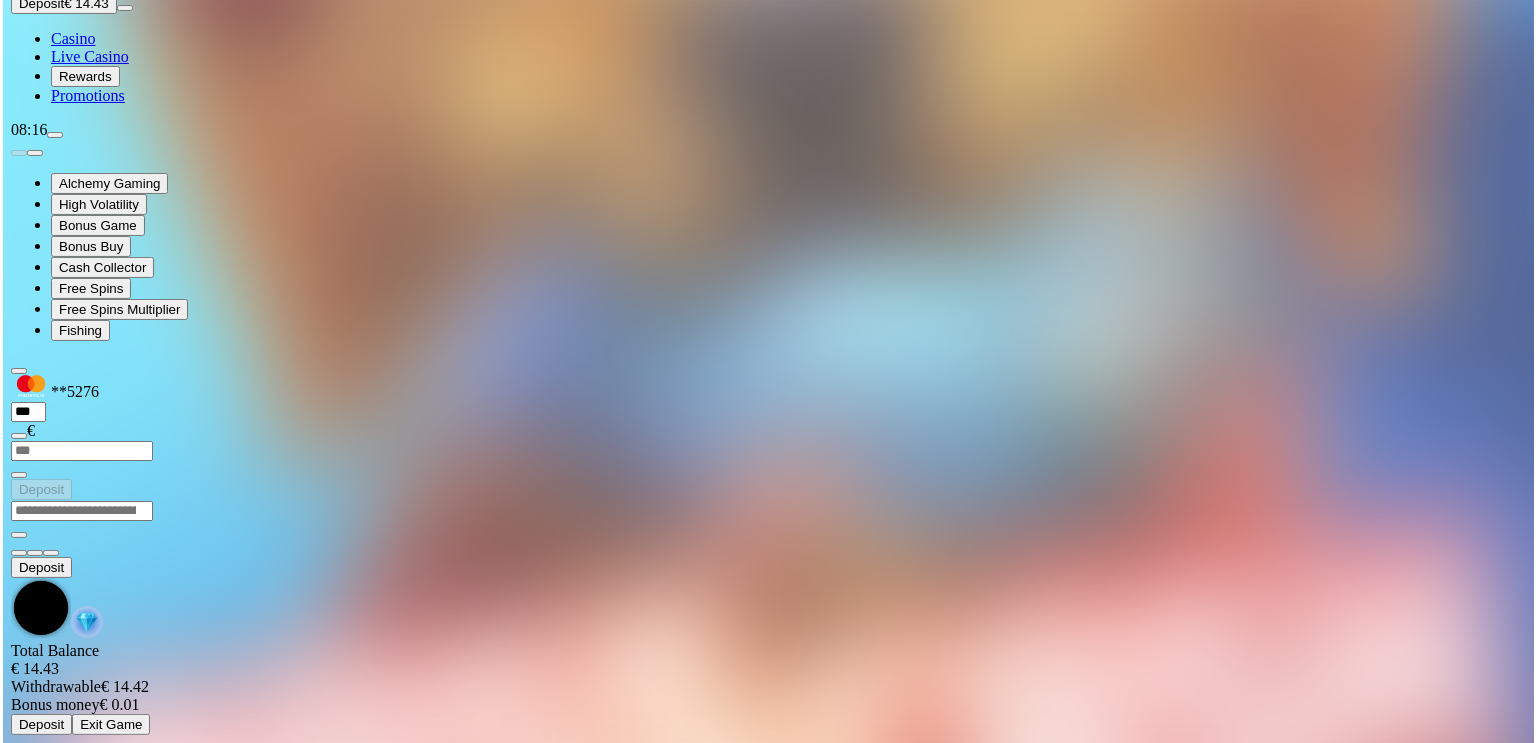 scroll, scrollTop: 0, scrollLeft: 0, axis: both 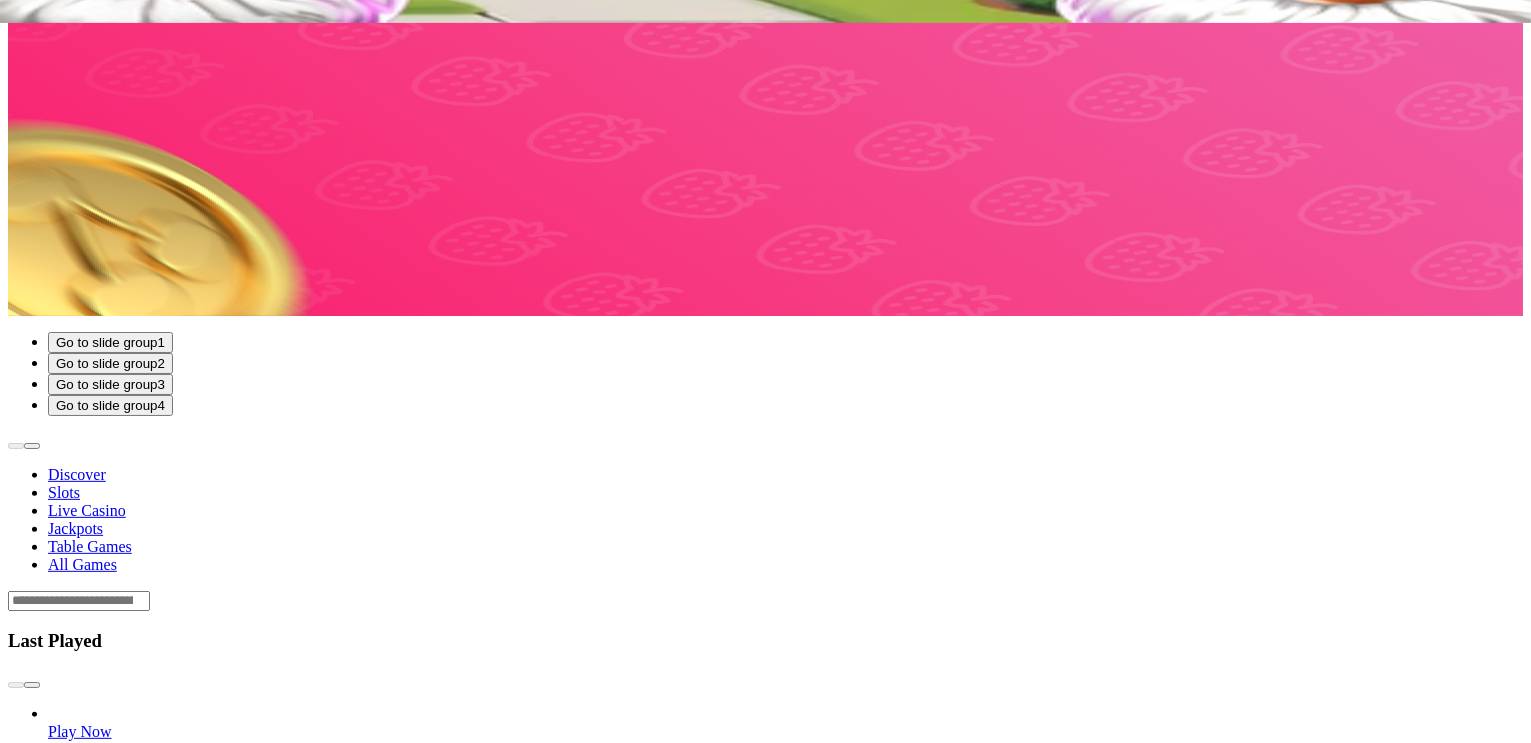 click at bounding box center [32, 2970] 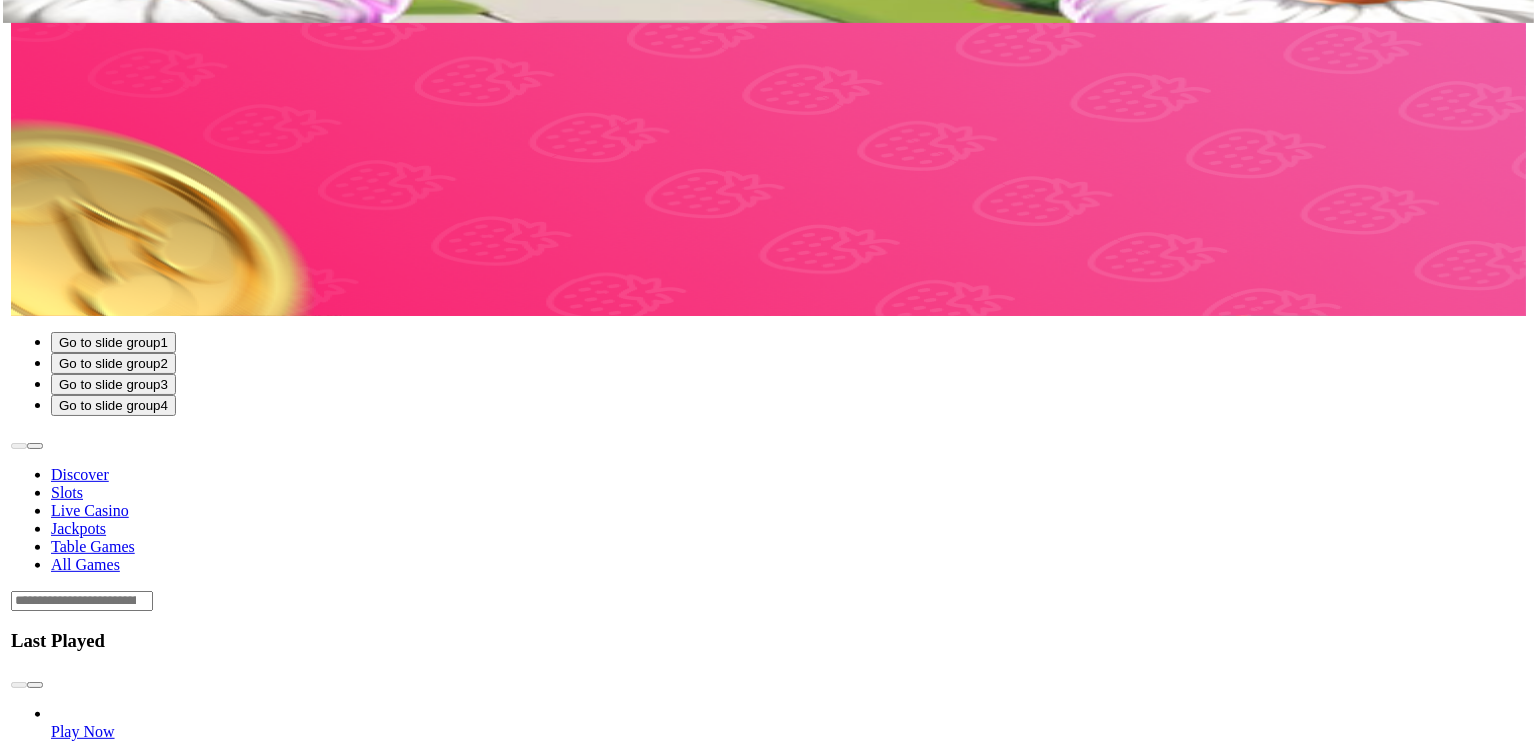 scroll, scrollTop: 0, scrollLeft: 0, axis: both 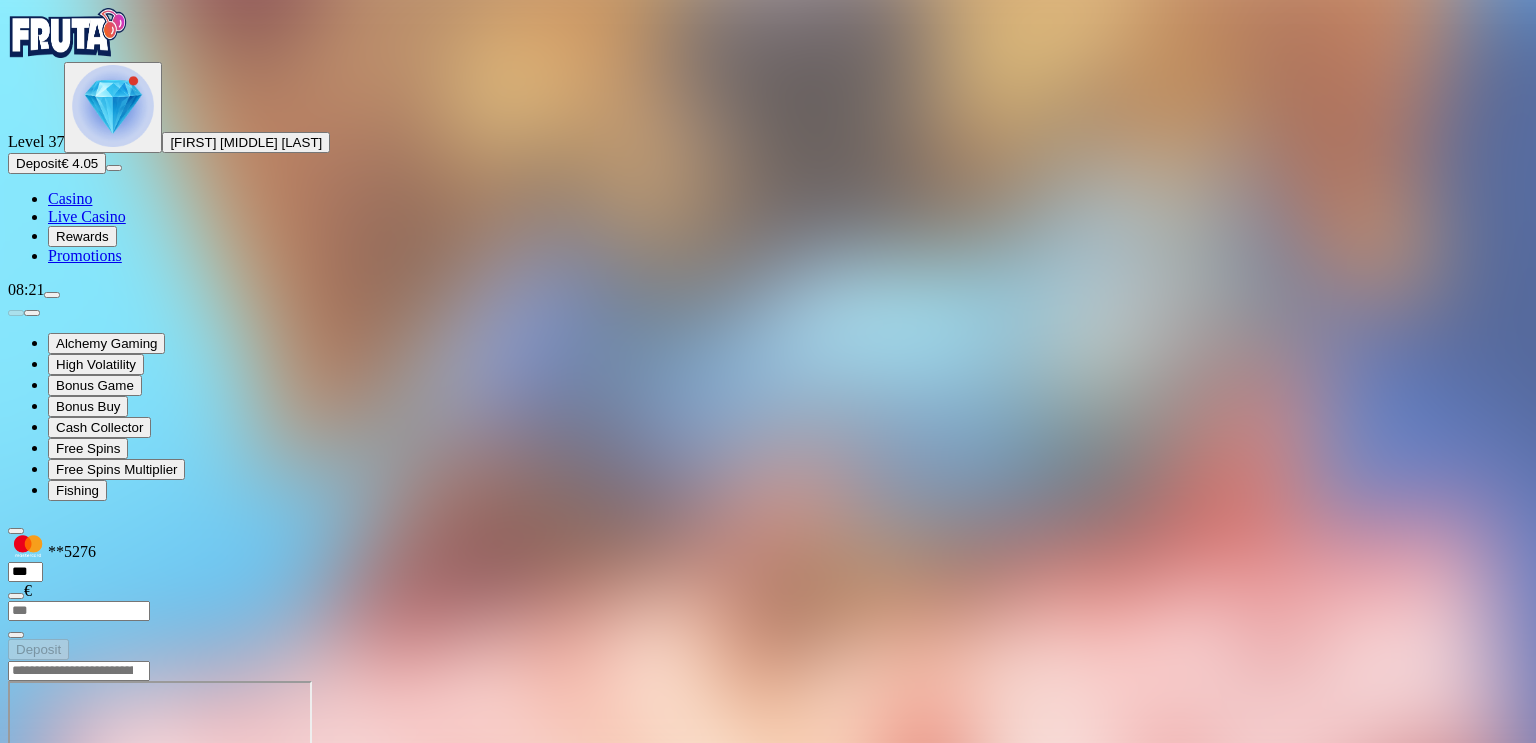click at bounding box center [113, 106] 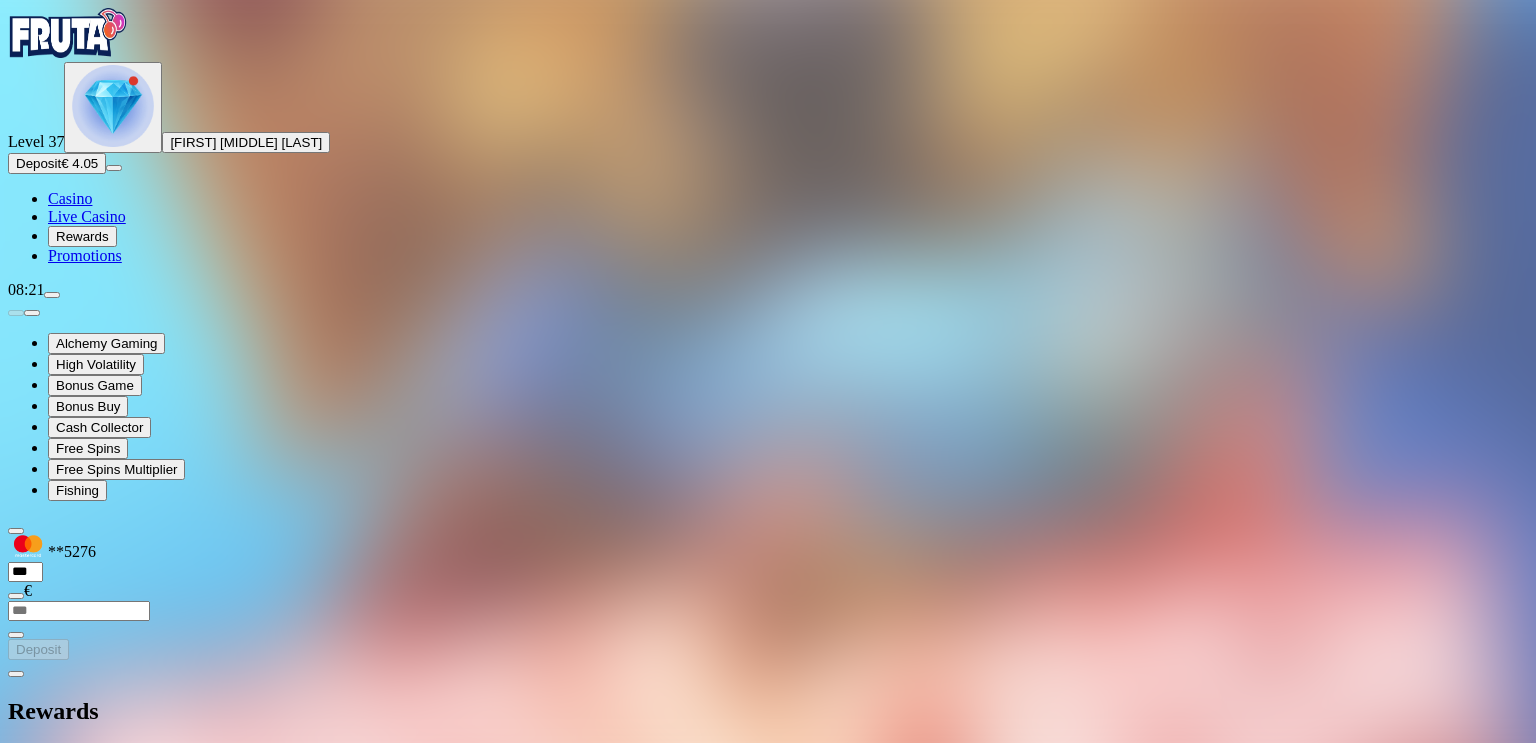 click at bounding box center [87, 1172] 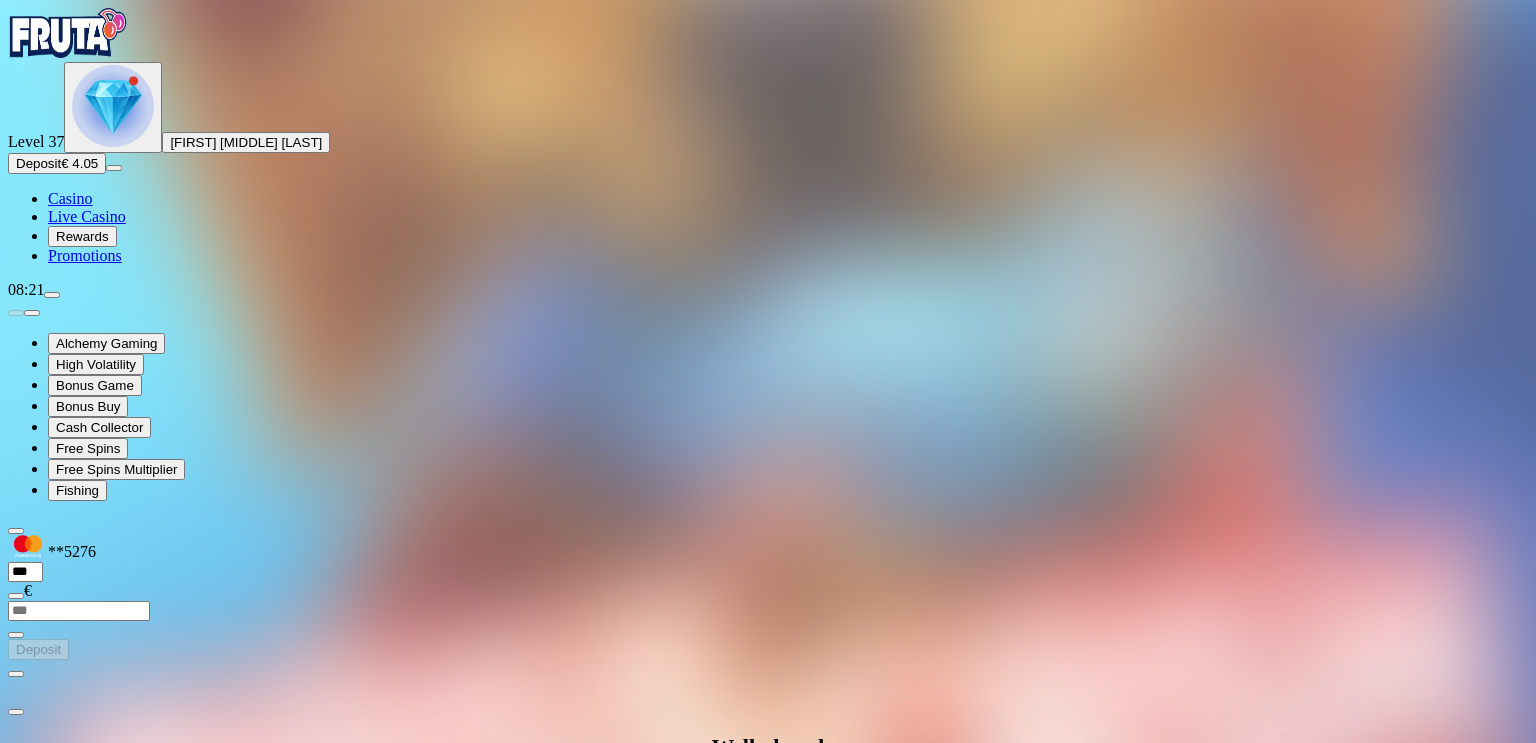 click on "Open me" at bounding box center (768, 1156) 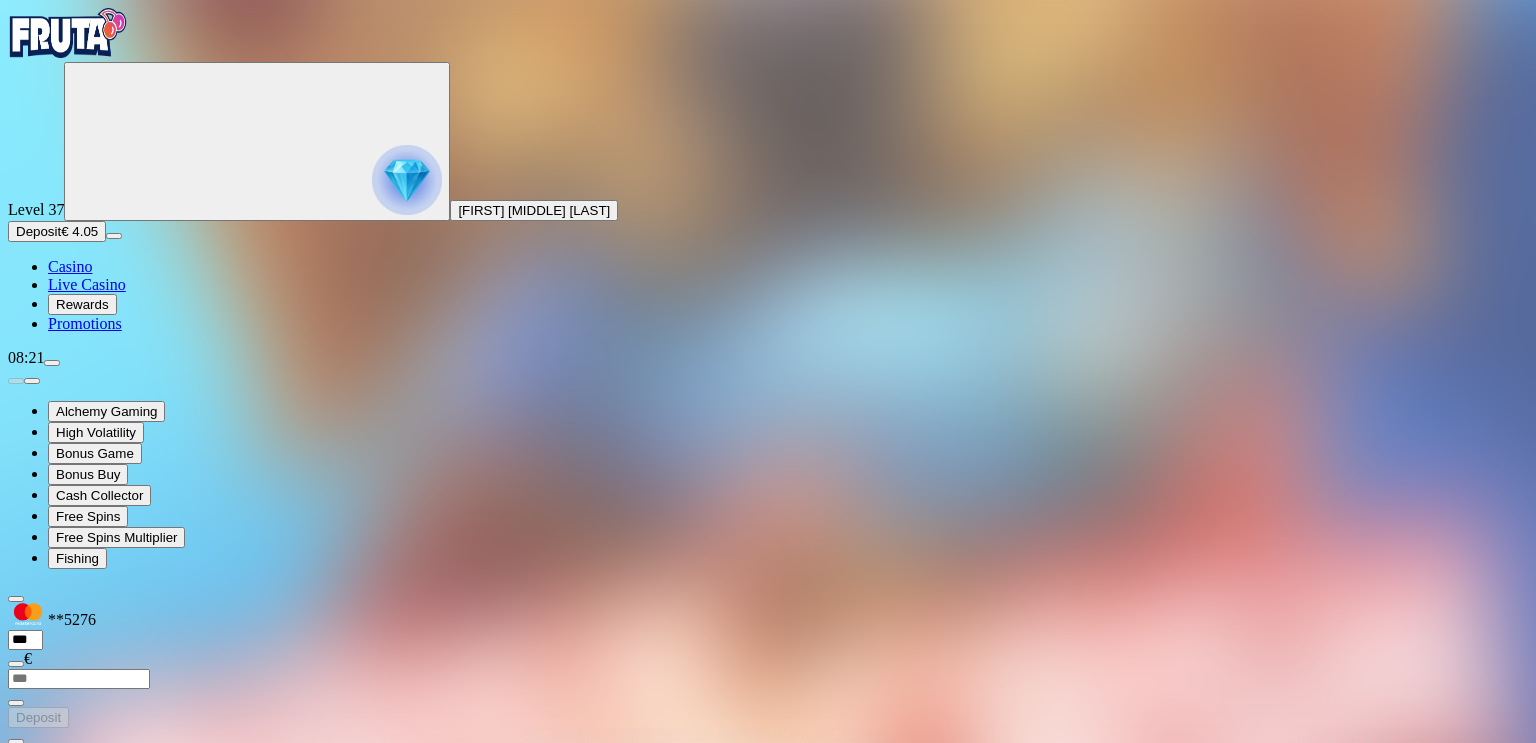 click at bounding box center (88, 1446) 